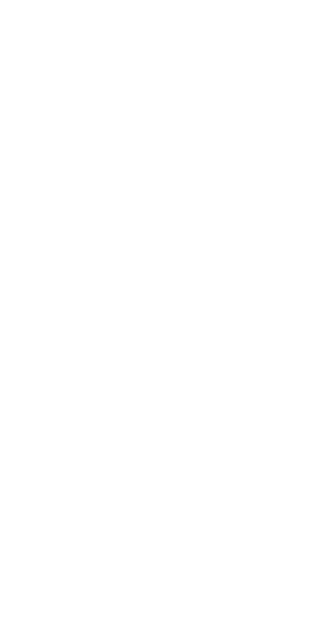 scroll, scrollTop: 0, scrollLeft: 0, axis: both 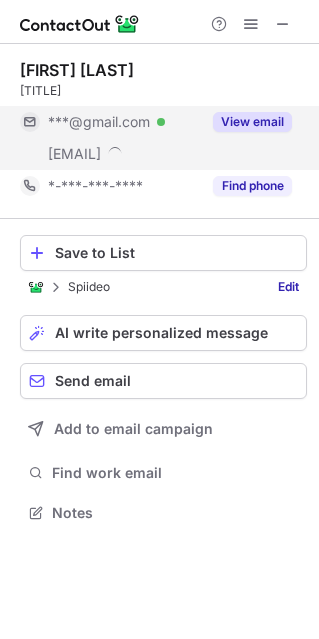 click on "View email" at bounding box center (252, 122) 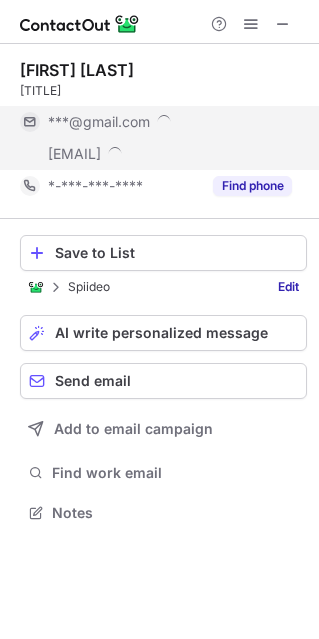 scroll, scrollTop: 9, scrollLeft: 10, axis: both 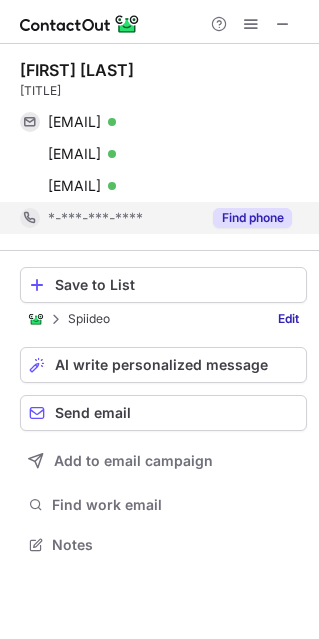click on "Find phone" at bounding box center [252, 218] 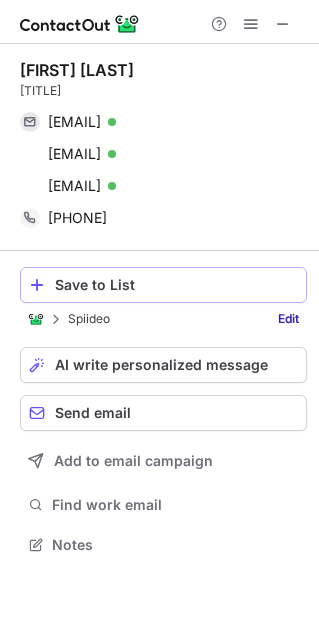 click on "Save to List" at bounding box center (176, 285) 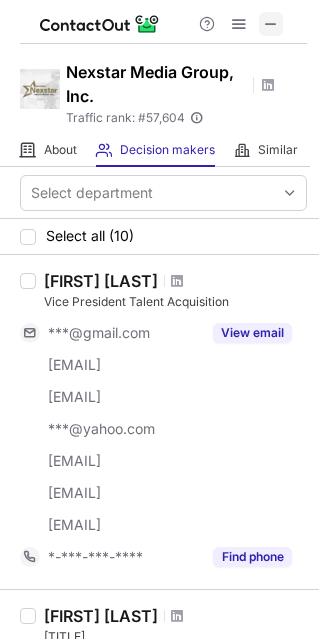 click at bounding box center [271, 24] 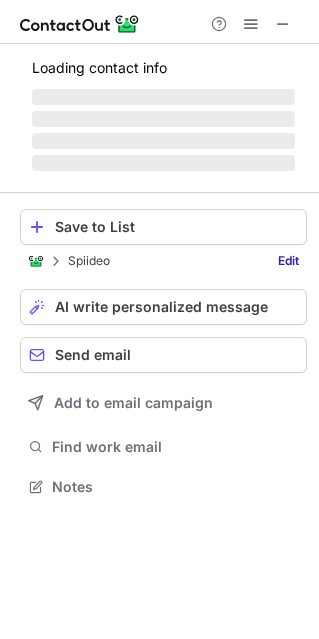 scroll, scrollTop: 10, scrollLeft: 10, axis: both 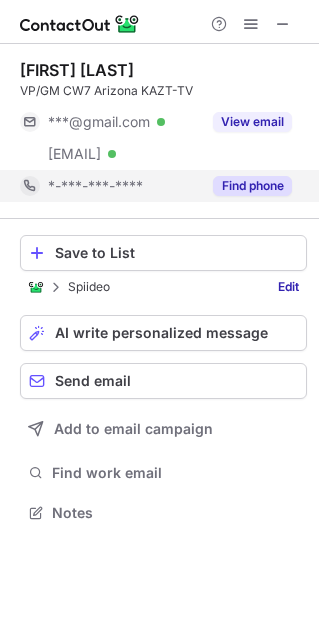 click on "Find phone" at bounding box center (252, 186) 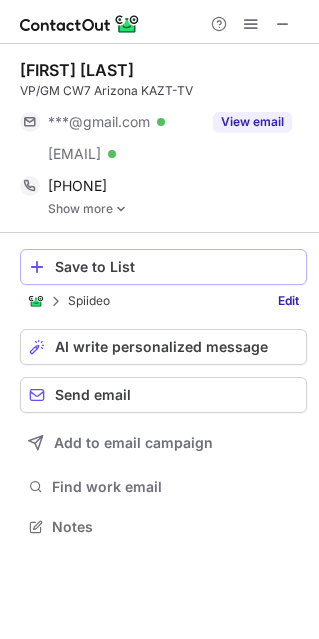 scroll, scrollTop: 10, scrollLeft: 10, axis: both 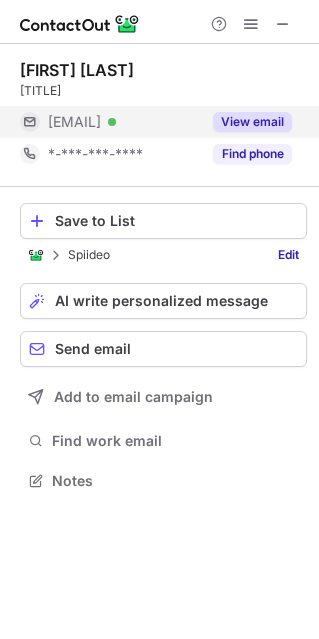 click on "View email" at bounding box center [252, 122] 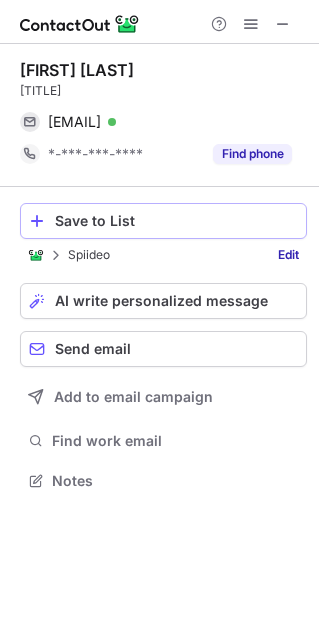 click on "Save to List" at bounding box center (176, 221) 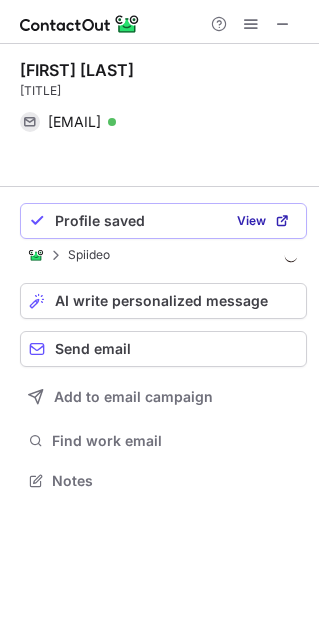 scroll, scrollTop: 434, scrollLeft: 318, axis: both 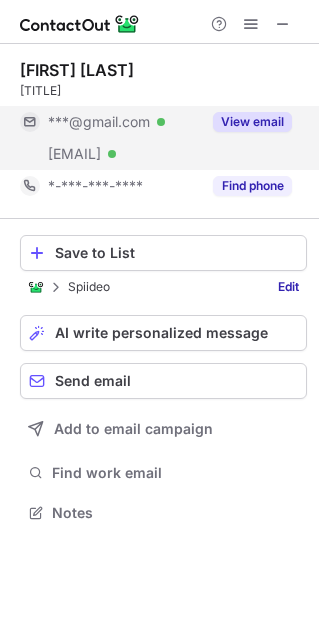 click on "View email" at bounding box center [252, 122] 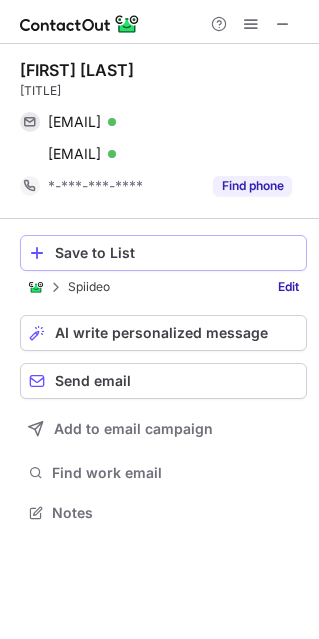 click on "Save to List" at bounding box center [176, 253] 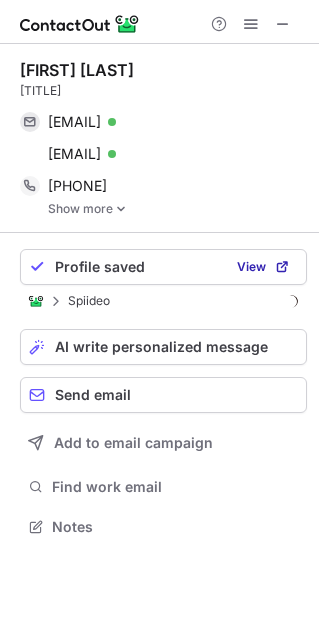 scroll, scrollTop: 10, scrollLeft: 10, axis: both 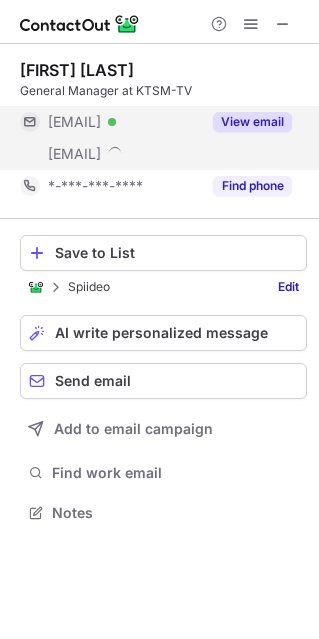 click on "View email" at bounding box center (252, 122) 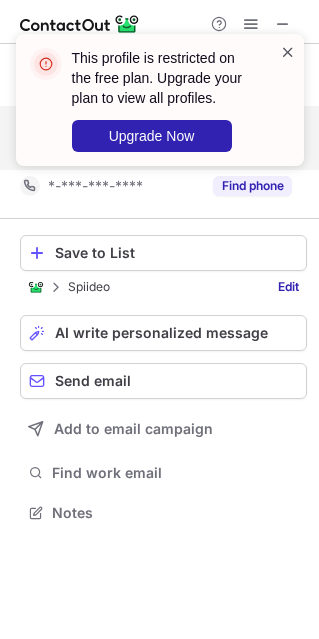 click at bounding box center (288, 52) 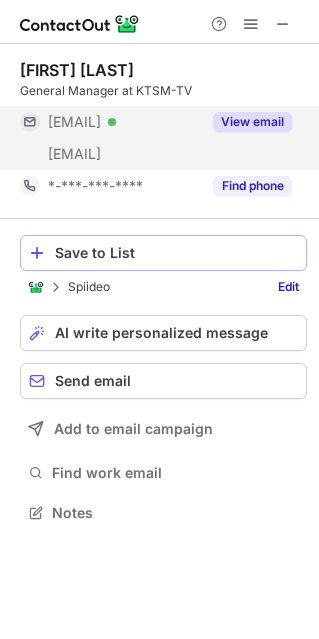 click on "Save to List" at bounding box center (176, 253) 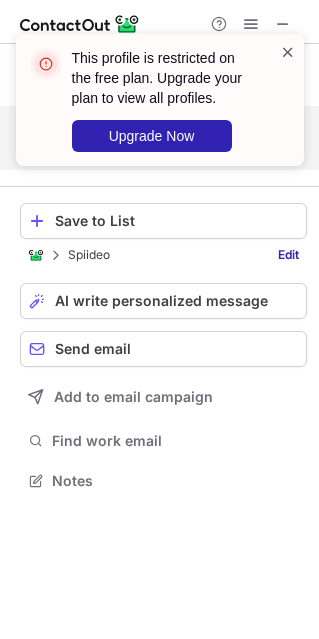 scroll, scrollTop: 466, scrollLeft: 318, axis: both 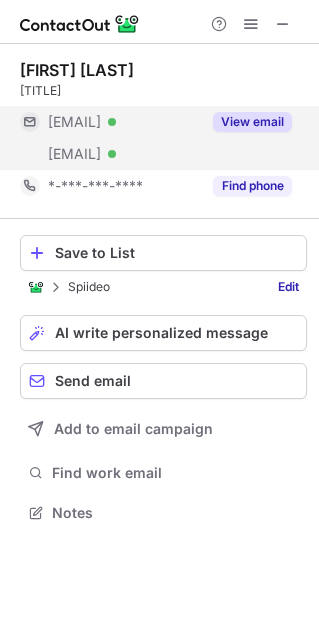 click on "View email" at bounding box center (252, 122) 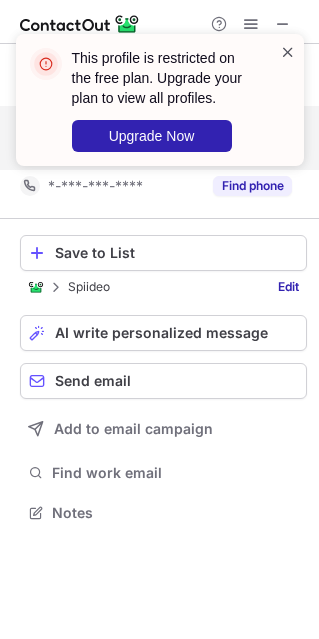 click at bounding box center (288, 52) 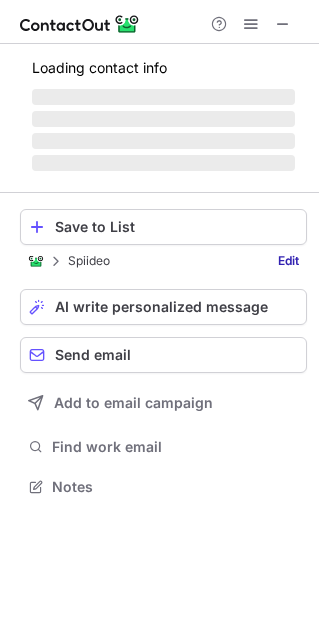 scroll, scrollTop: 10, scrollLeft: 10, axis: both 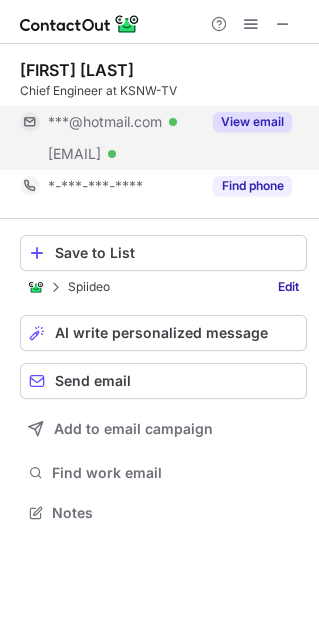 click on "View email" at bounding box center (252, 122) 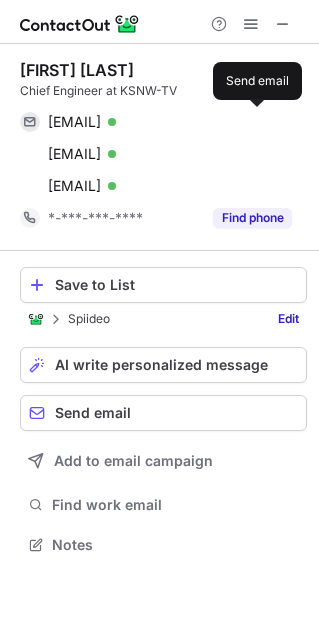 scroll, scrollTop: 9, scrollLeft: 10, axis: both 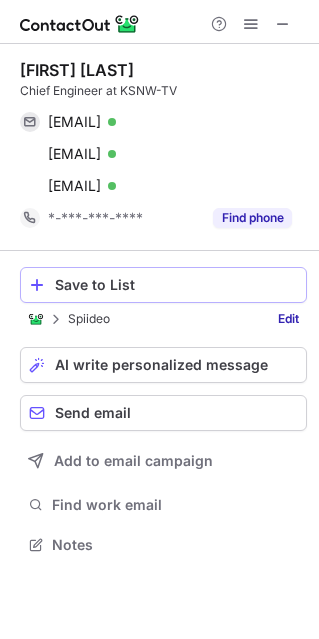 click on "Save to List" at bounding box center [176, 285] 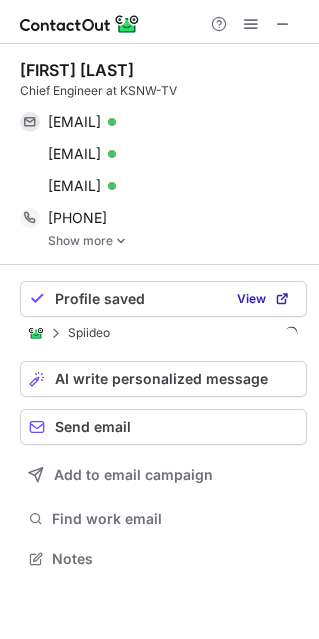 scroll, scrollTop: 9, scrollLeft: 10, axis: both 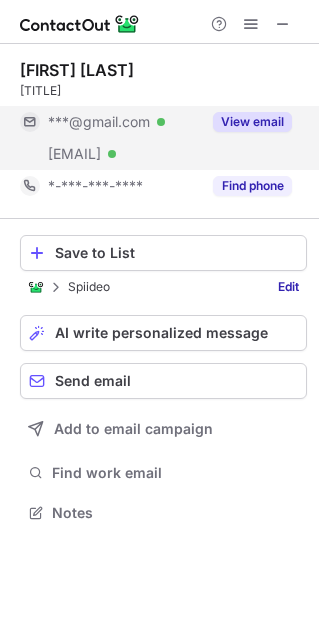 click on "View email" at bounding box center [252, 122] 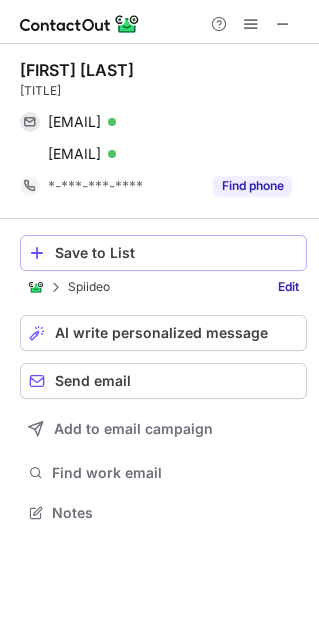 click on "Save to List" at bounding box center [176, 253] 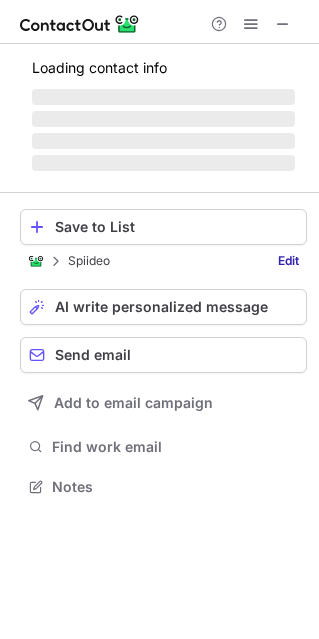 scroll, scrollTop: 10, scrollLeft: 10, axis: both 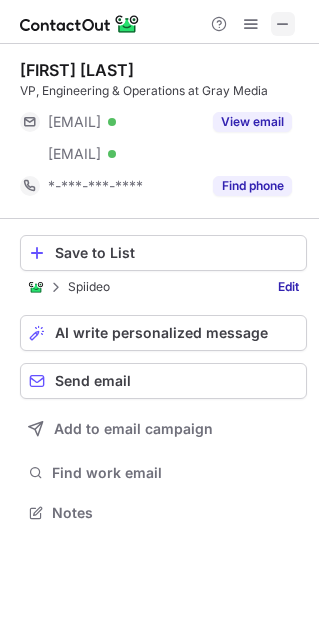 click at bounding box center (283, 24) 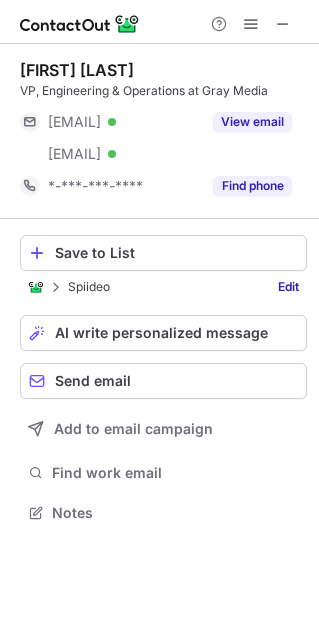 scroll, scrollTop: 466, scrollLeft: 318, axis: both 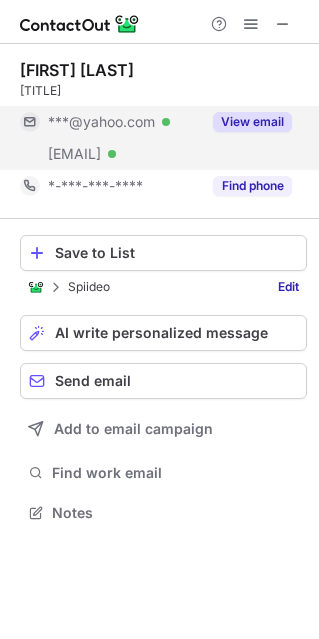 click on "View email" at bounding box center [252, 122] 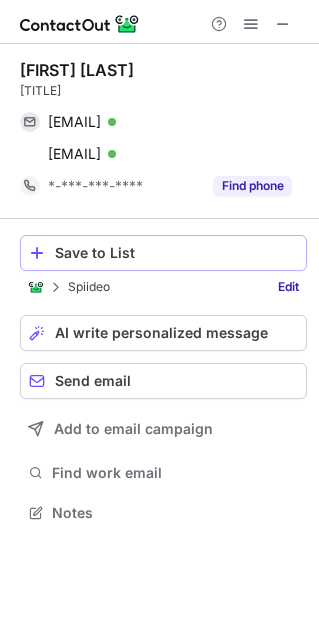 click on "Save to List" at bounding box center [176, 253] 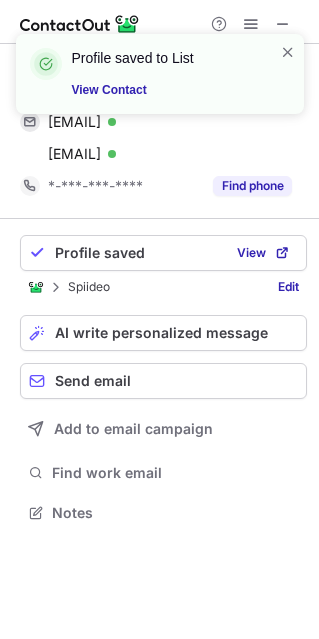 click on "Profile saved to  List View Contact" at bounding box center [160, 82] 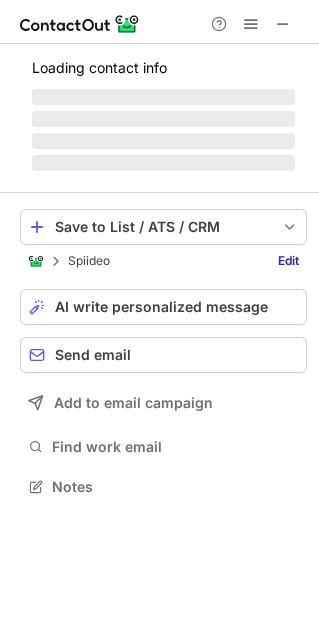 scroll, scrollTop: 475, scrollLeft: 318, axis: both 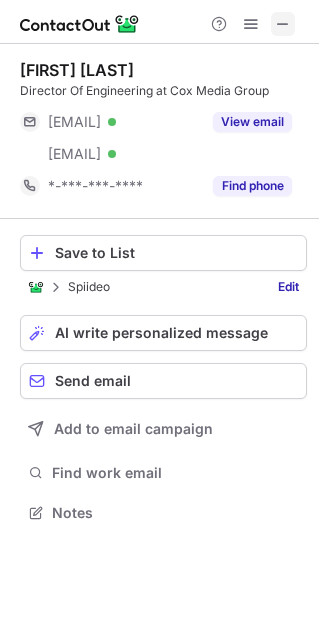click at bounding box center [283, 24] 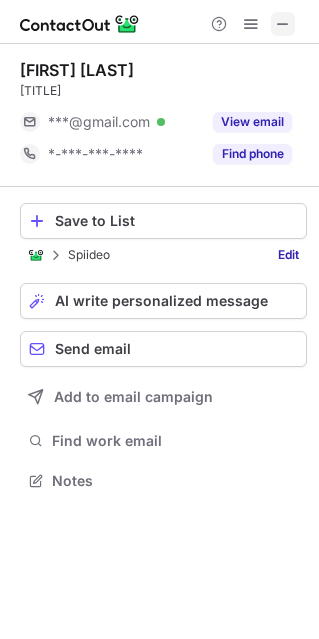 click at bounding box center (283, 24) 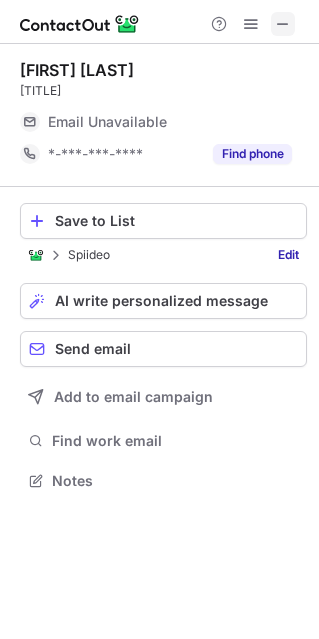 scroll, scrollTop: 466, scrollLeft: 318, axis: both 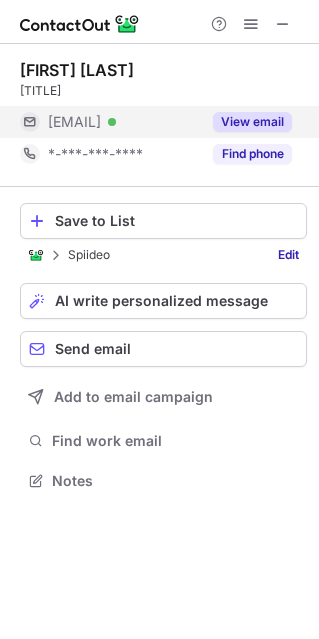 click on "View email" at bounding box center (252, 122) 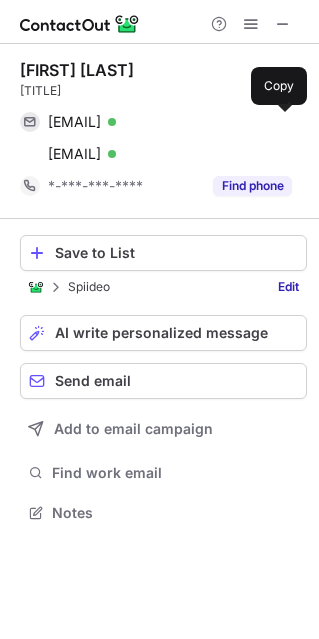 scroll, scrollTop: 9, scrollLeft: 10, axis: both 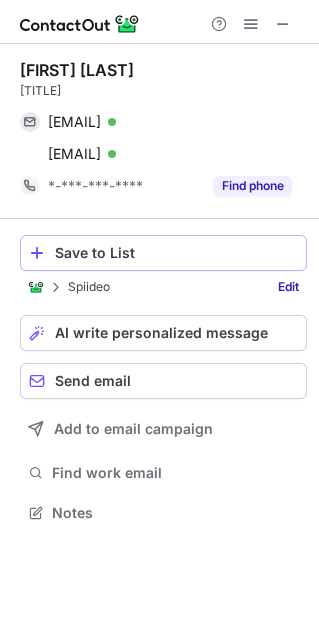 click on "Save to List" at bounding box center (176, 253) 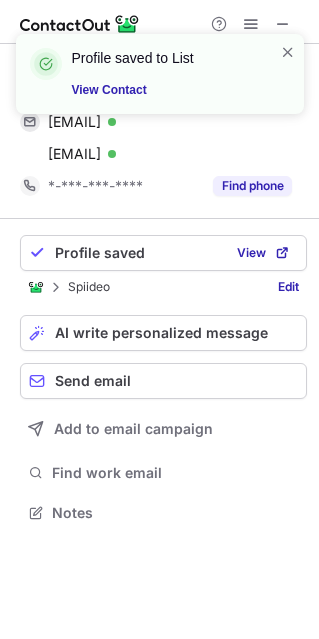 click on "Profile saved to  List View Contact" at bounding box center (160, 82) 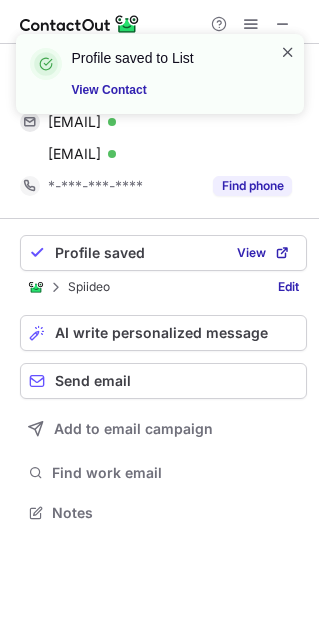 click at bounding box center [288, 52] 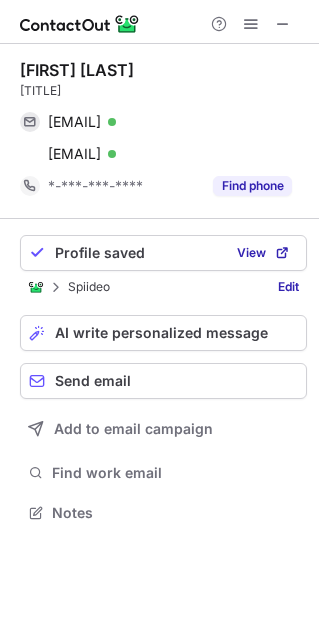 click on "Profile saved to  List View Contact" at bounding box center (160, 34) 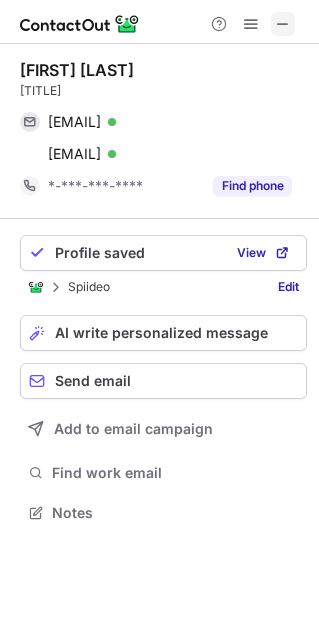 click at bounding box center [283, 24] 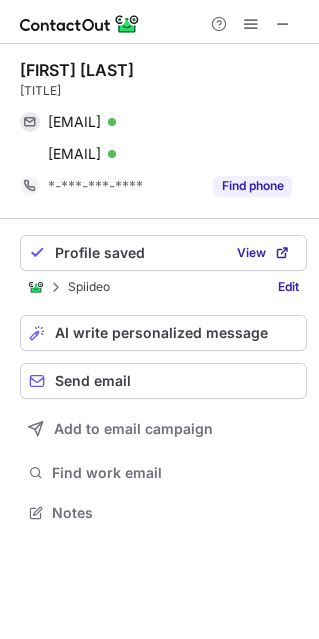 scroll, scrollTop: 466, scrollLeft: 318, axis: both 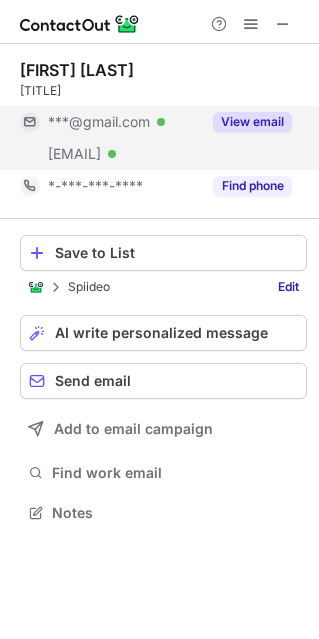 click on "View email" at bounding box center (252, 122) 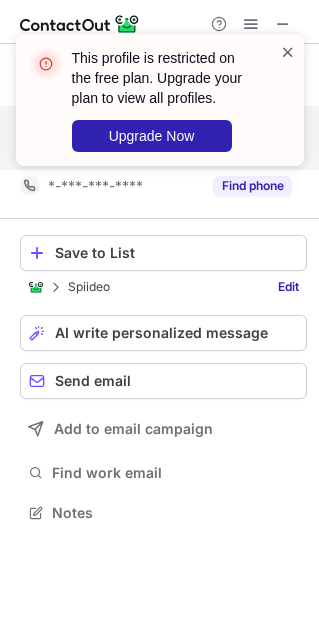 click at bounding box center (288, 52) 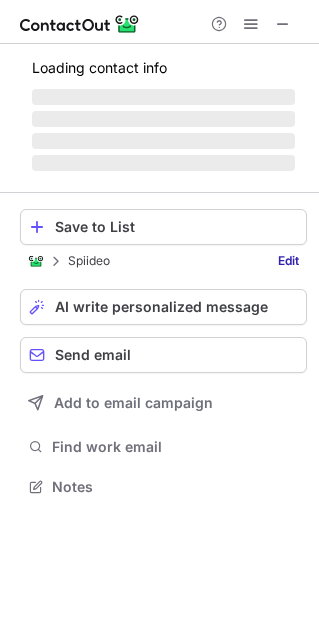 scroll, scrollTop: 10, scrollLeft: 10, axis: both 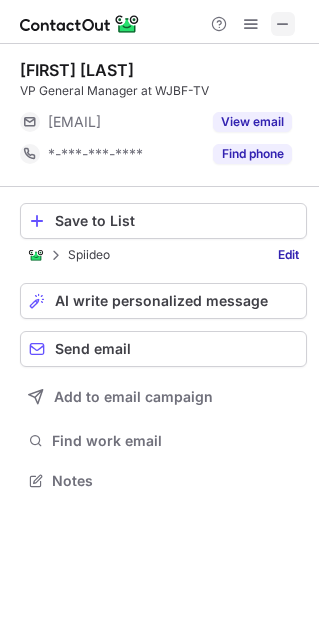 click at bounding box center [283, 24] 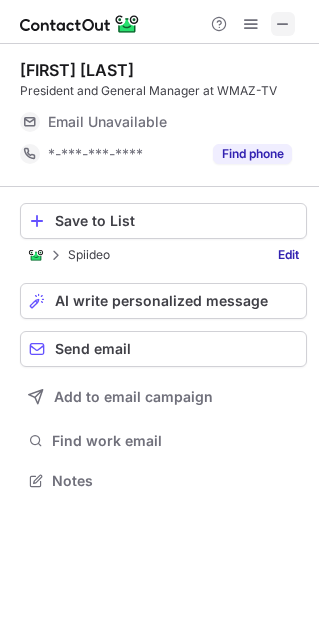 scroll, scrollTop: 466, scrollLeft: 318, axis: both 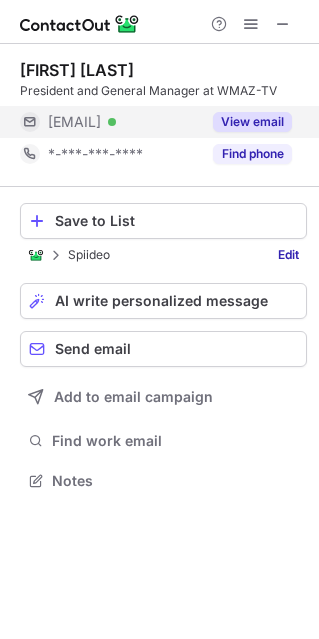 click on "View email" at bounding box center [252, 122] 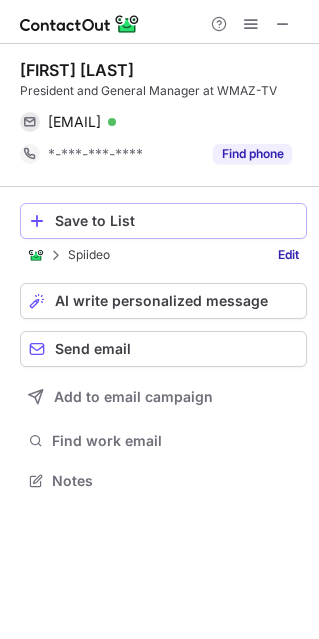 click on "Save to List" at bounding box center (176, 221) 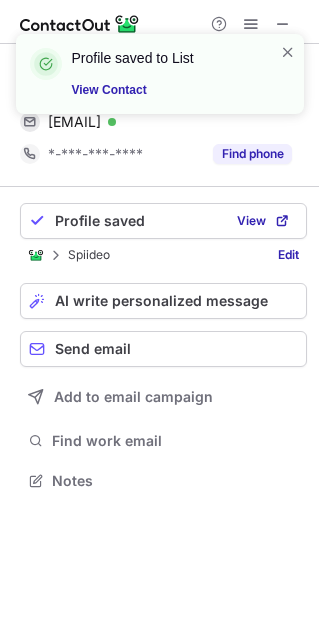 click on "Profile saved to  List View Contact" at bounding box center [160, 82] 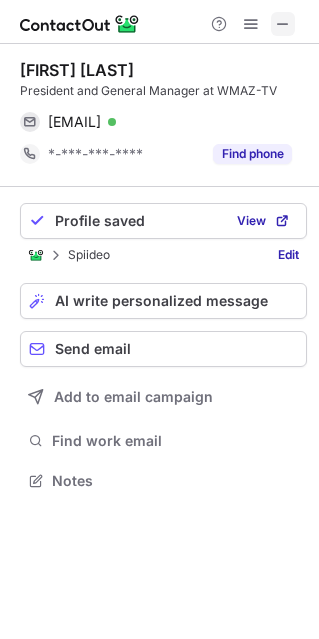 click at bounding box center [283, 24] 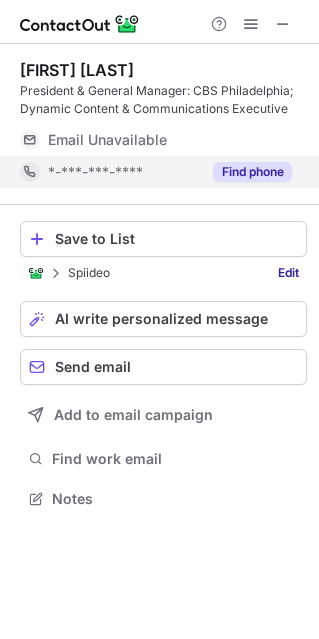 scroll, scrollTop: 10, scrollLeft: 10, axis: both 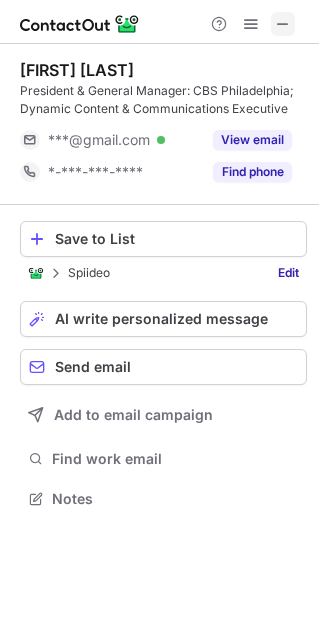 click at bounding box center (159, 22) 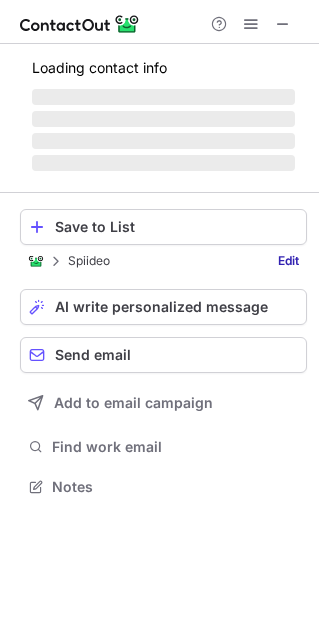scroll, scrollTop: 10, scrollLeft: 10, axis: both 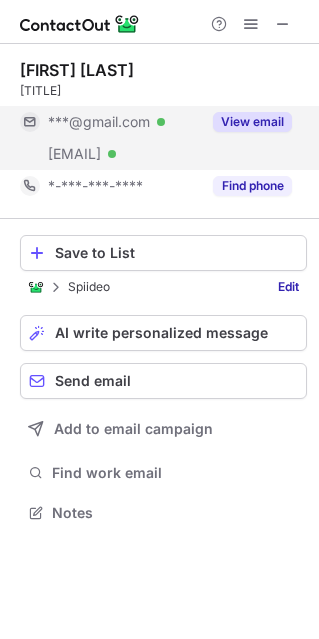 click on "View email" at bounding box center (252, 122) 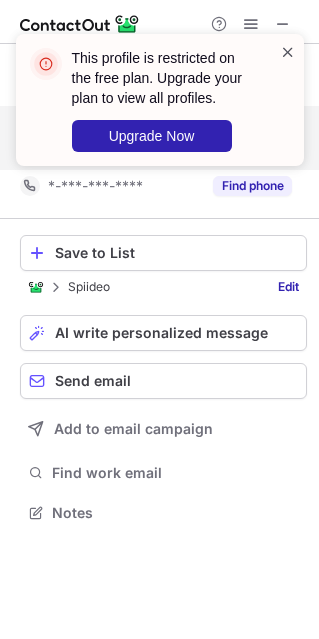 click at bounding box center (288, 52) 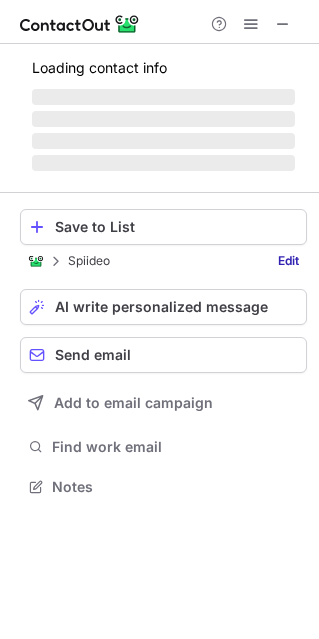scroll, scrollTop: 10, scrollLeft: 10, axis: both 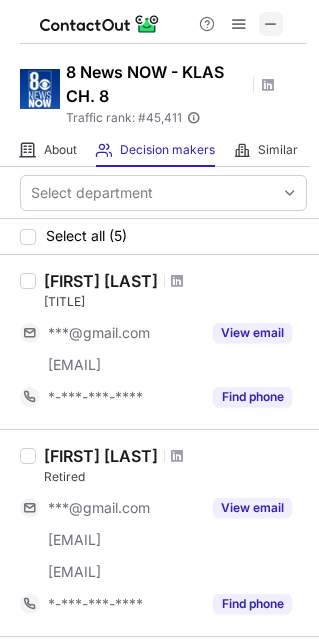 click at bounding box center (271, 24) 